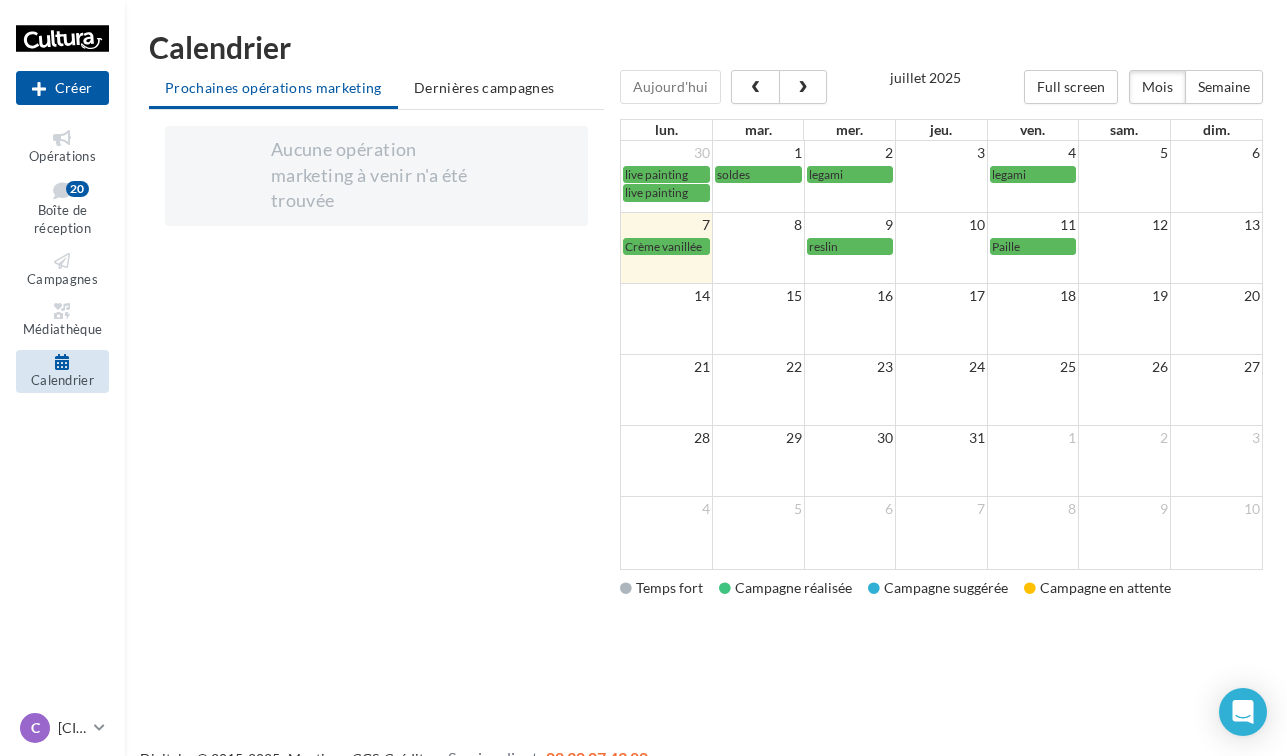 scroll, scrollTop: 0, scrollLeft: 0, axis: both 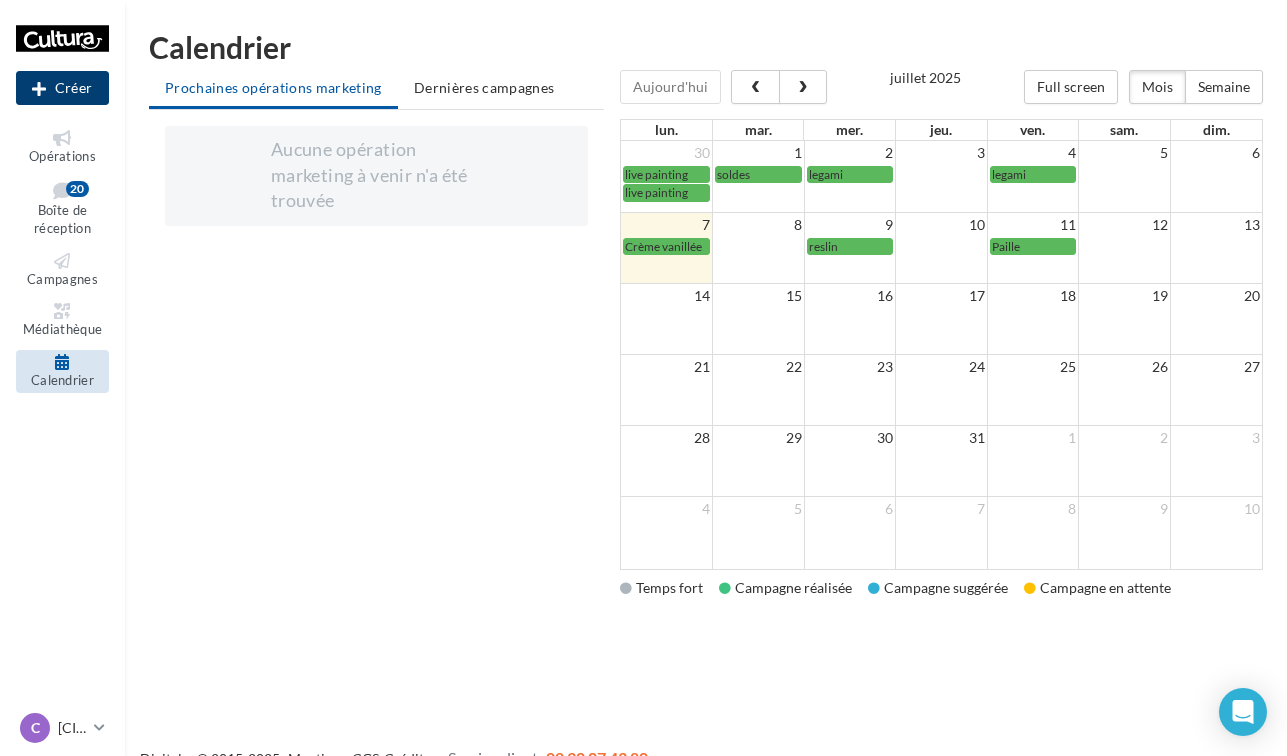 click on "Créer" at bounding box center (62, 88) 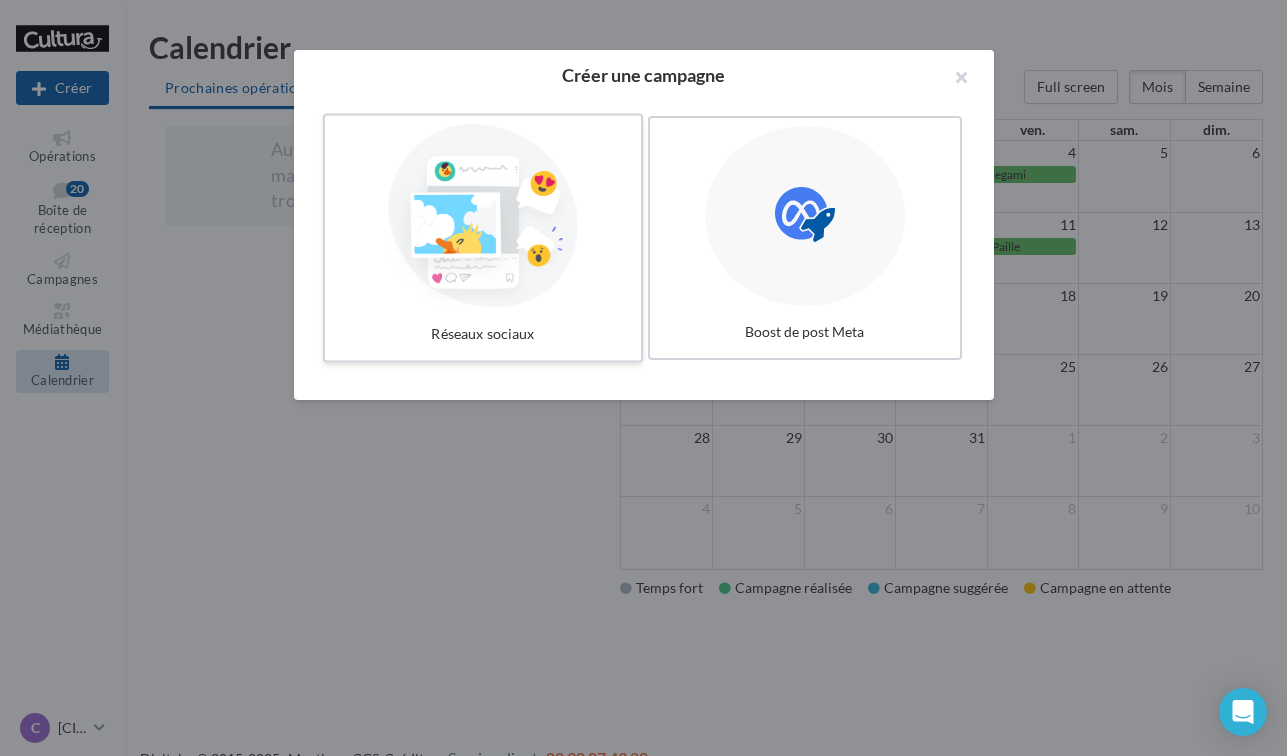click at bounding box center [483, 216] 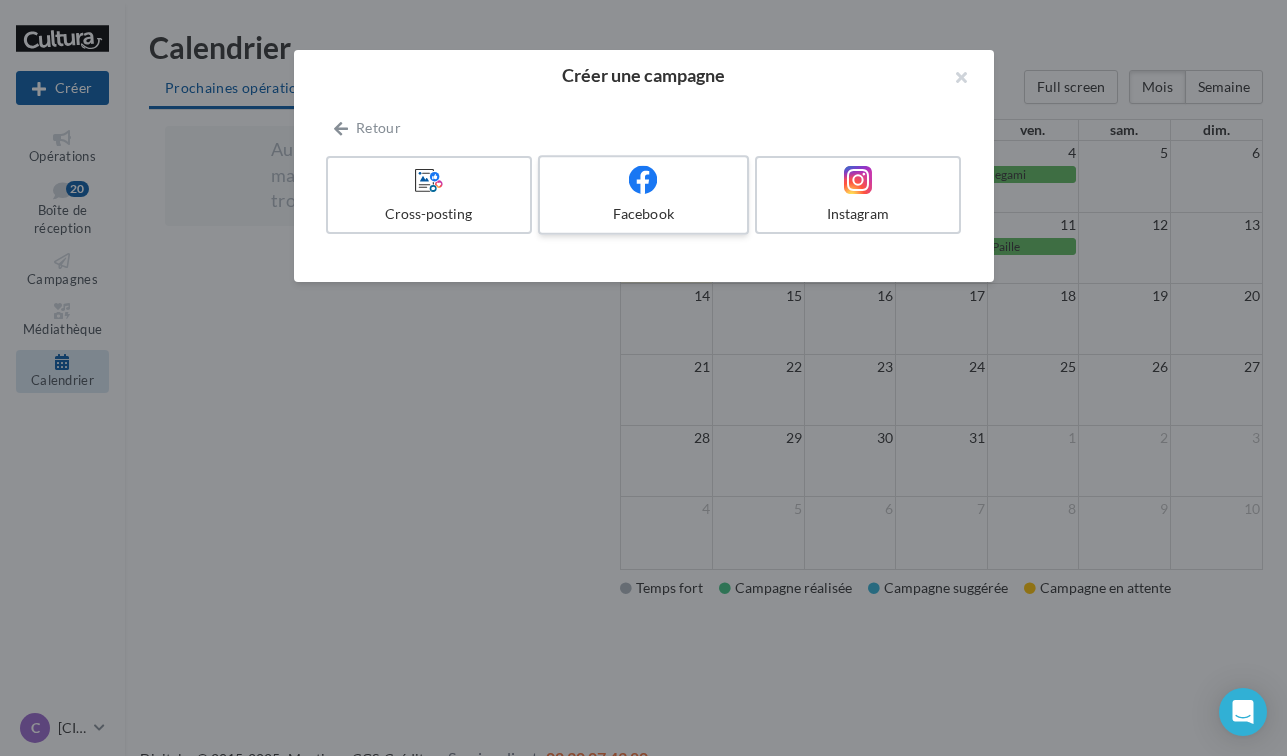 click at bounding box center (643, 180) 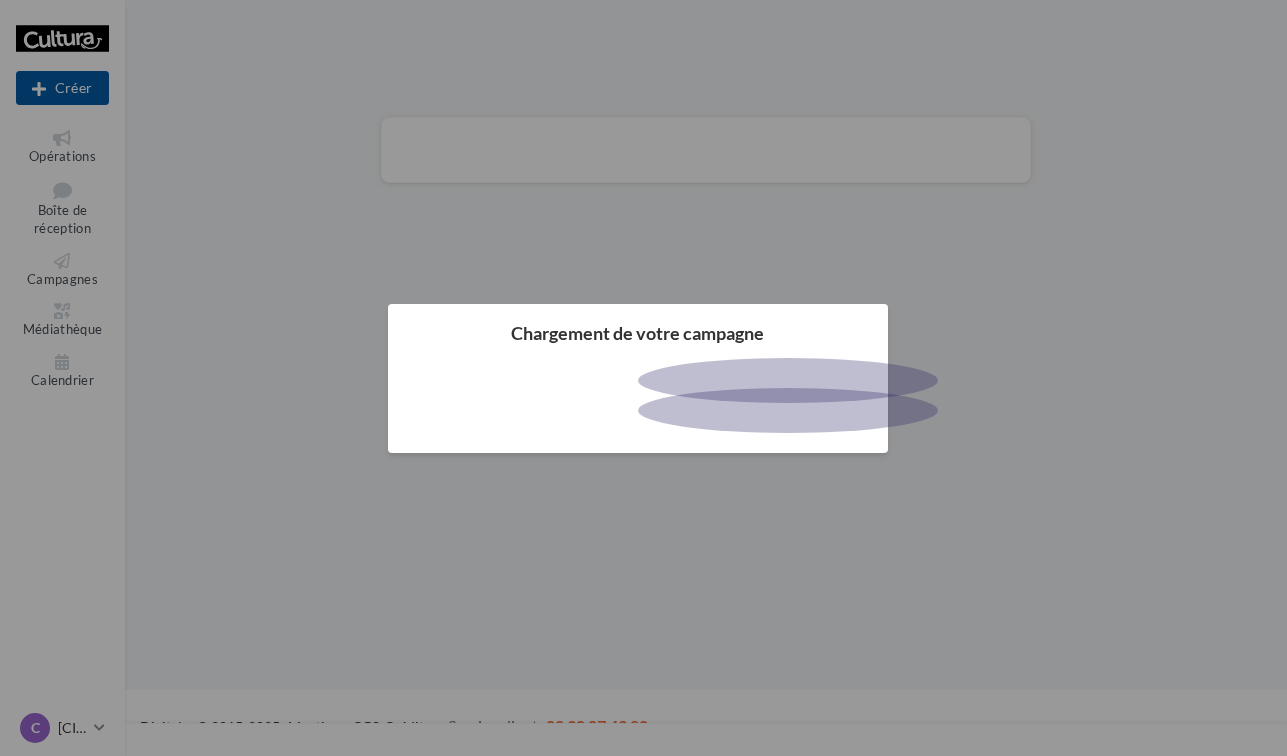 scroll, scrollTop: 0, scrollLeft: 0, axis: both 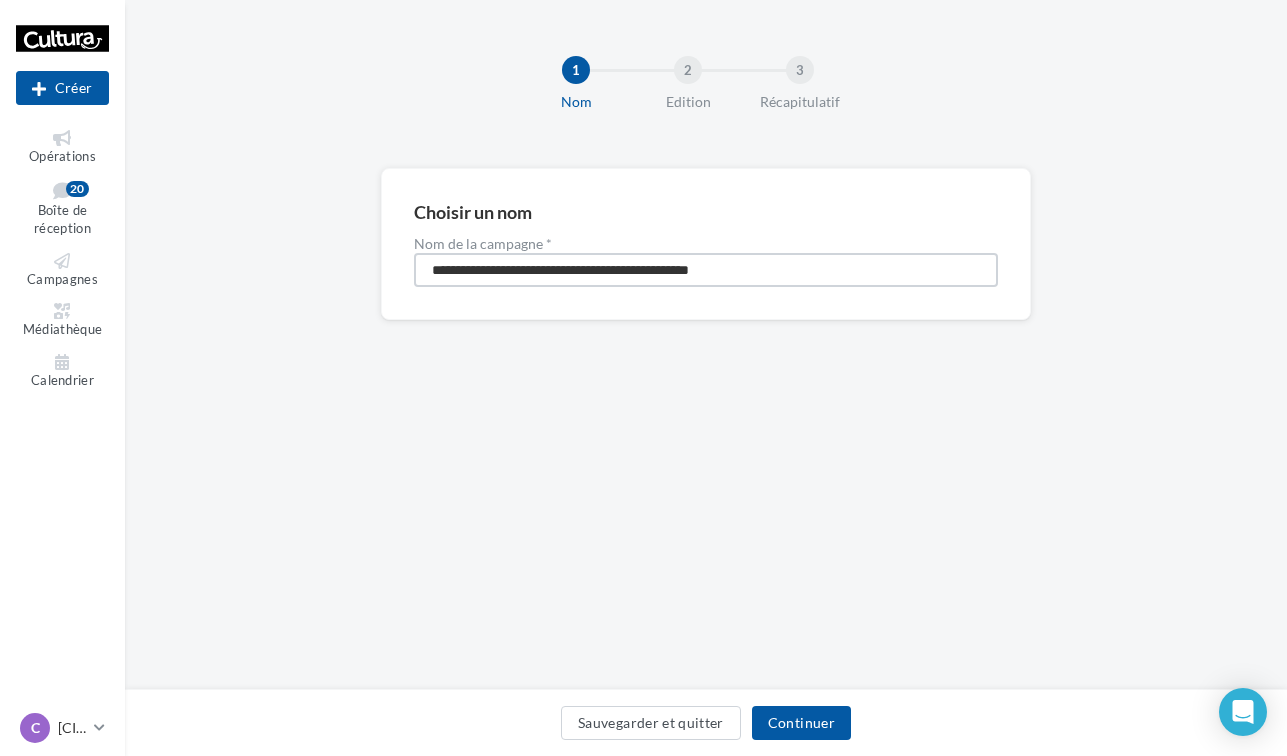 drag, startPoint x: 780, startPoint y: 274, endPoint x: 267, endPoint y: 270, distance: 513.01556 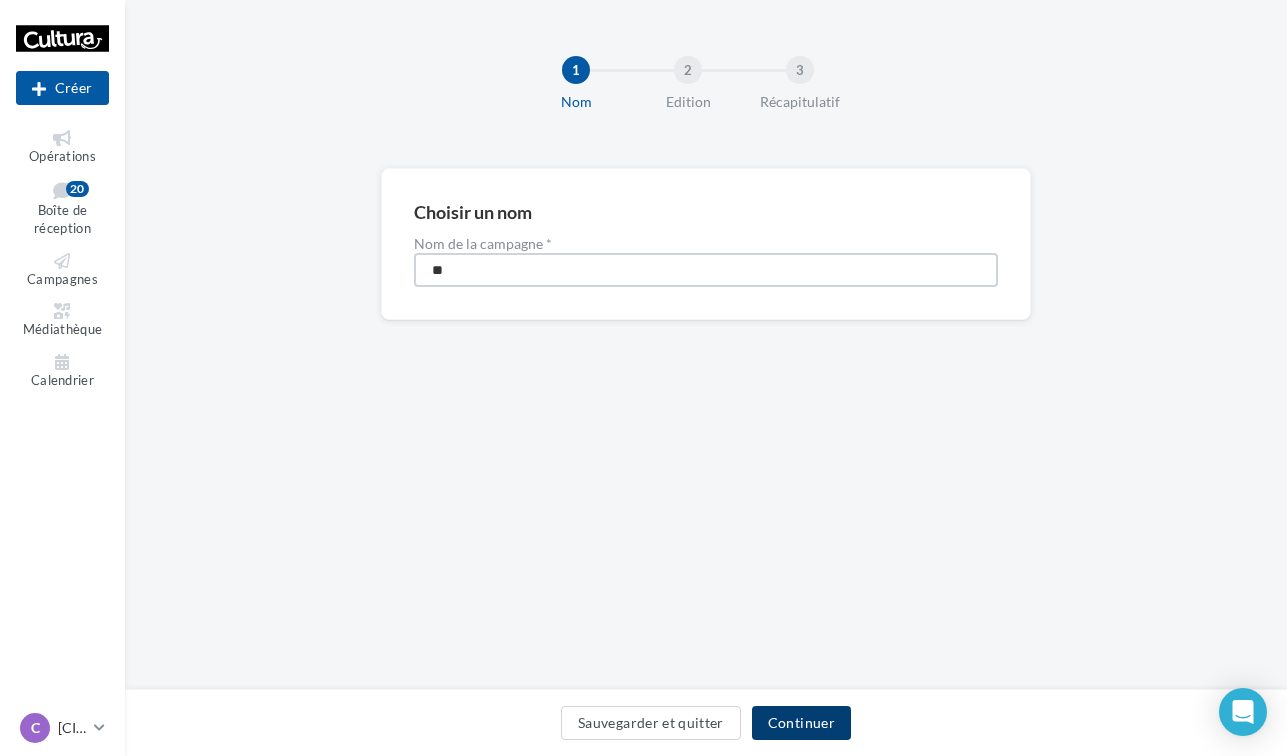 type on "**" 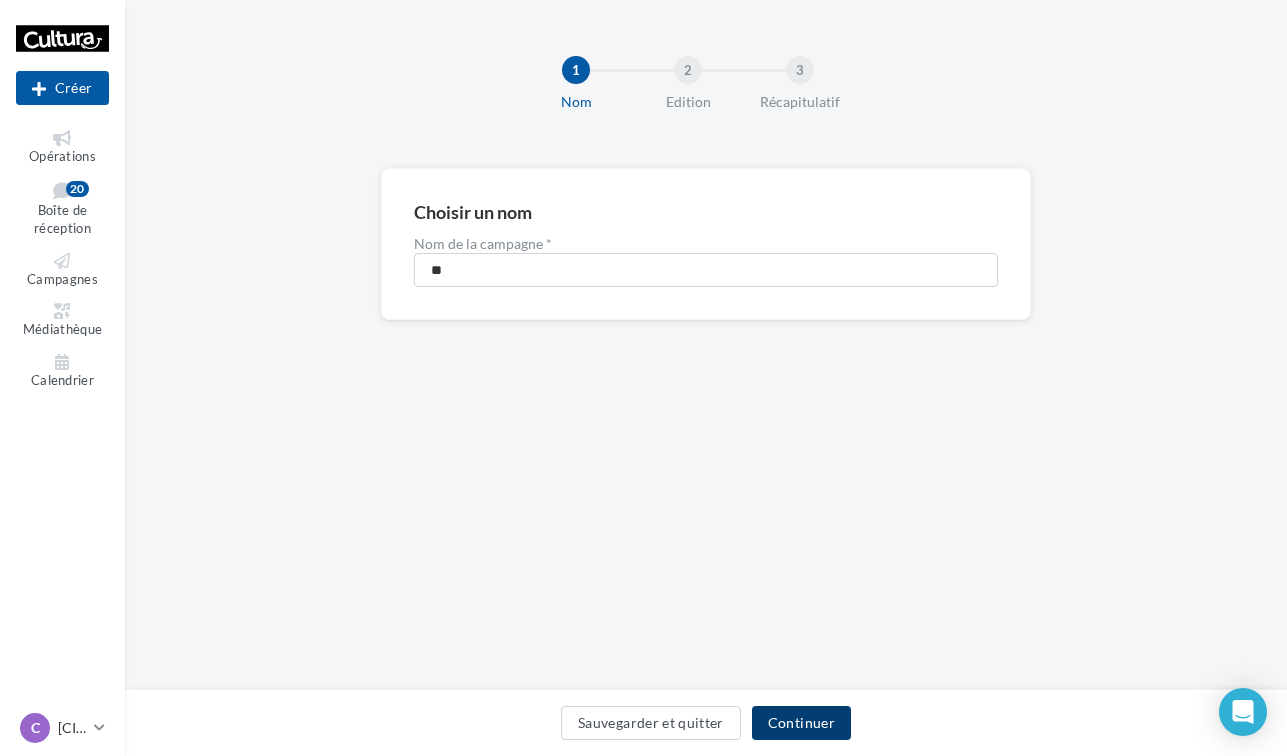 click on "Continuer" at bounding box center [801, 723] 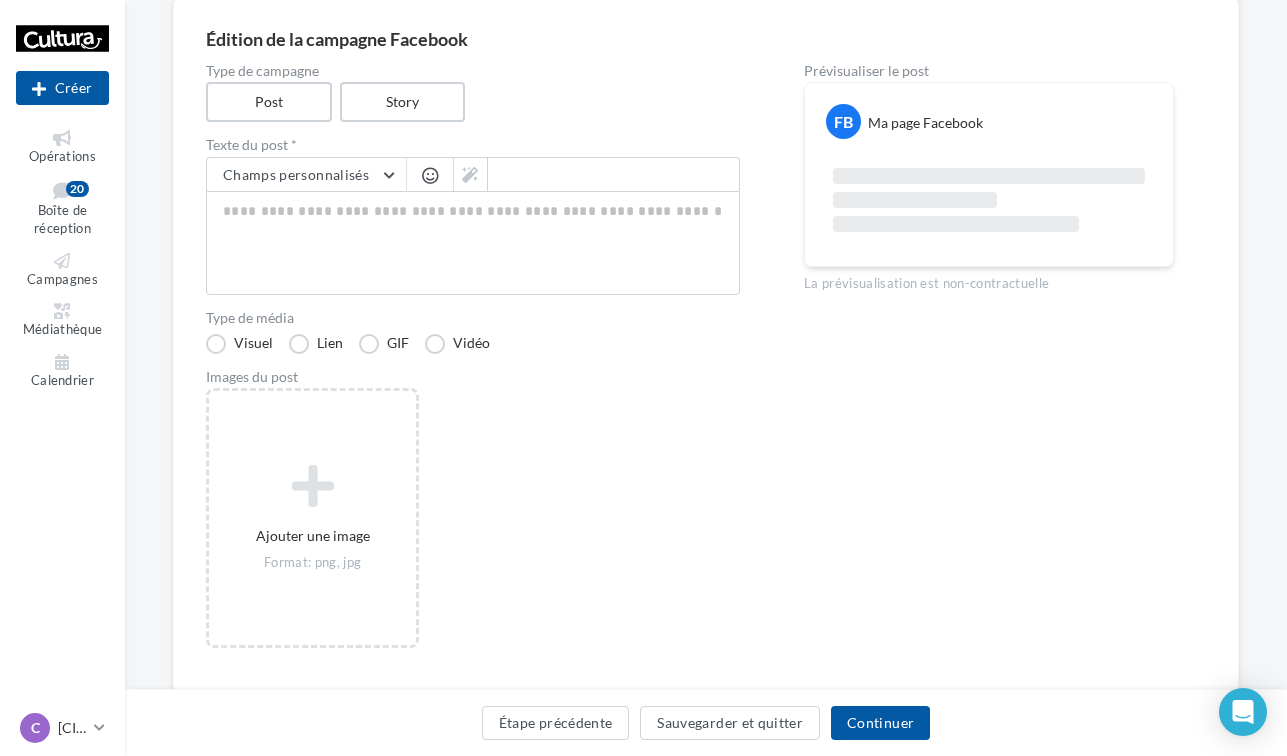 scroll, scrollTop: 172, scrollLeft: 0, axis: vertical 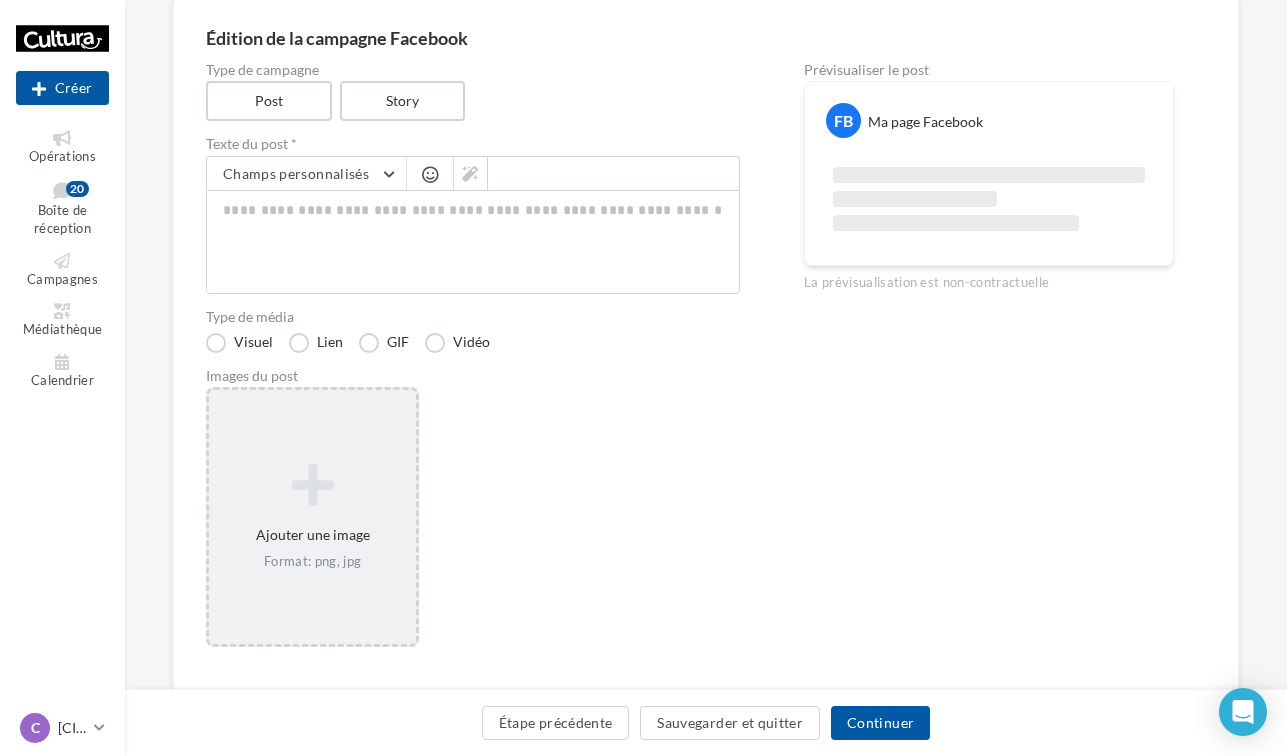 click on "Ajouter une image     Format: png, jpg" at bounding box center [312, 517] 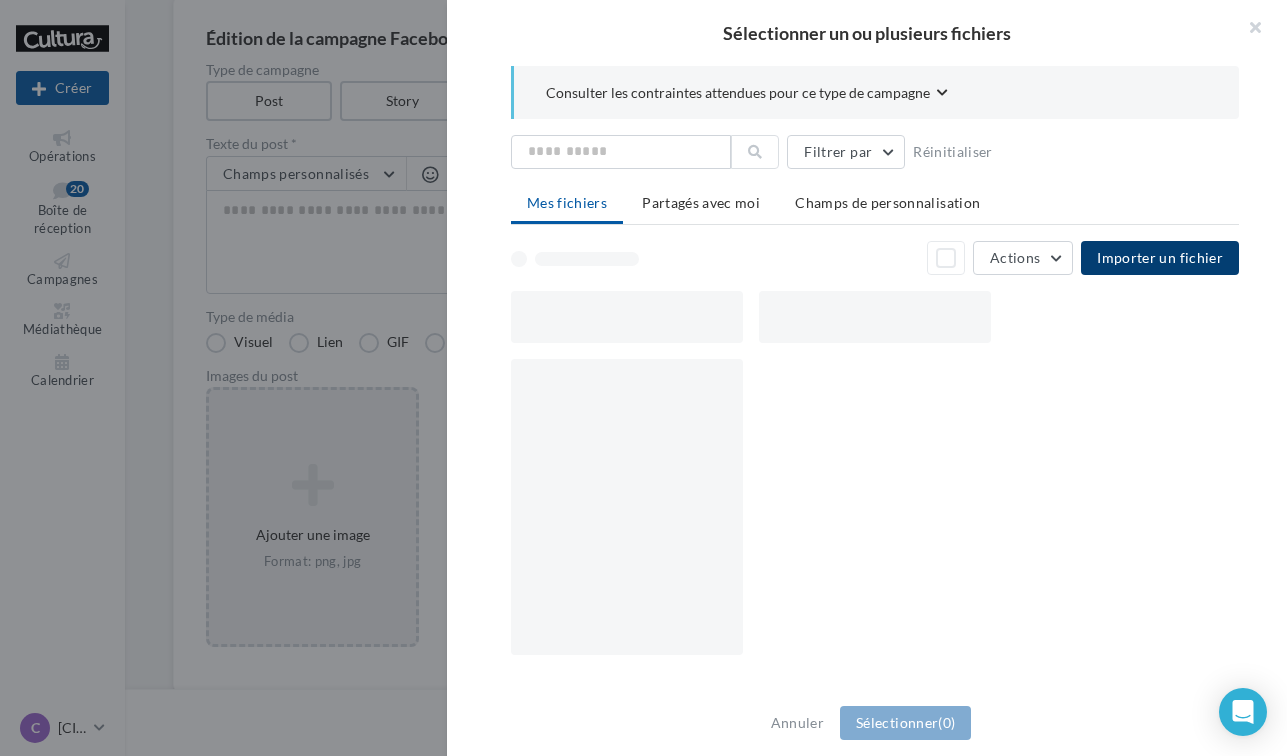click on "Importer un fichier" at bounding box center [1160, 258] 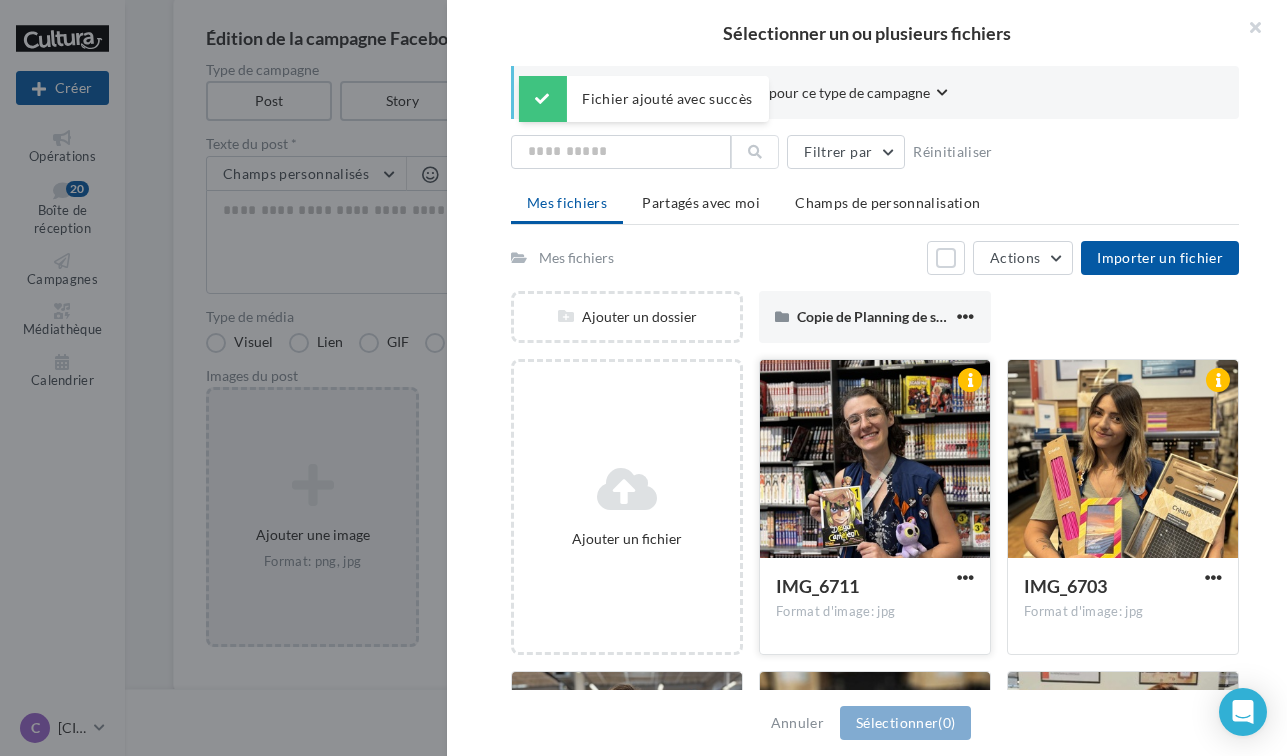 click at bounding box center [875, 460] 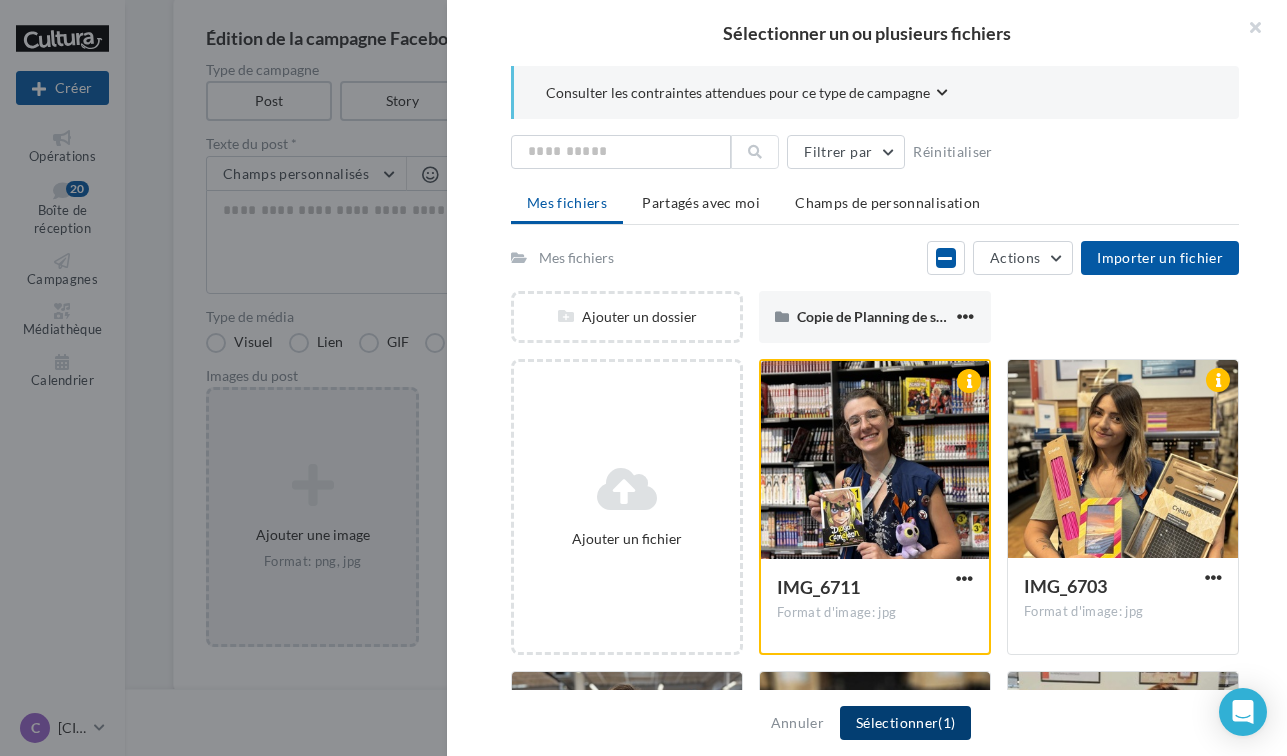 click on "Sélectionner   (1)" at bounding box center (905, 723) 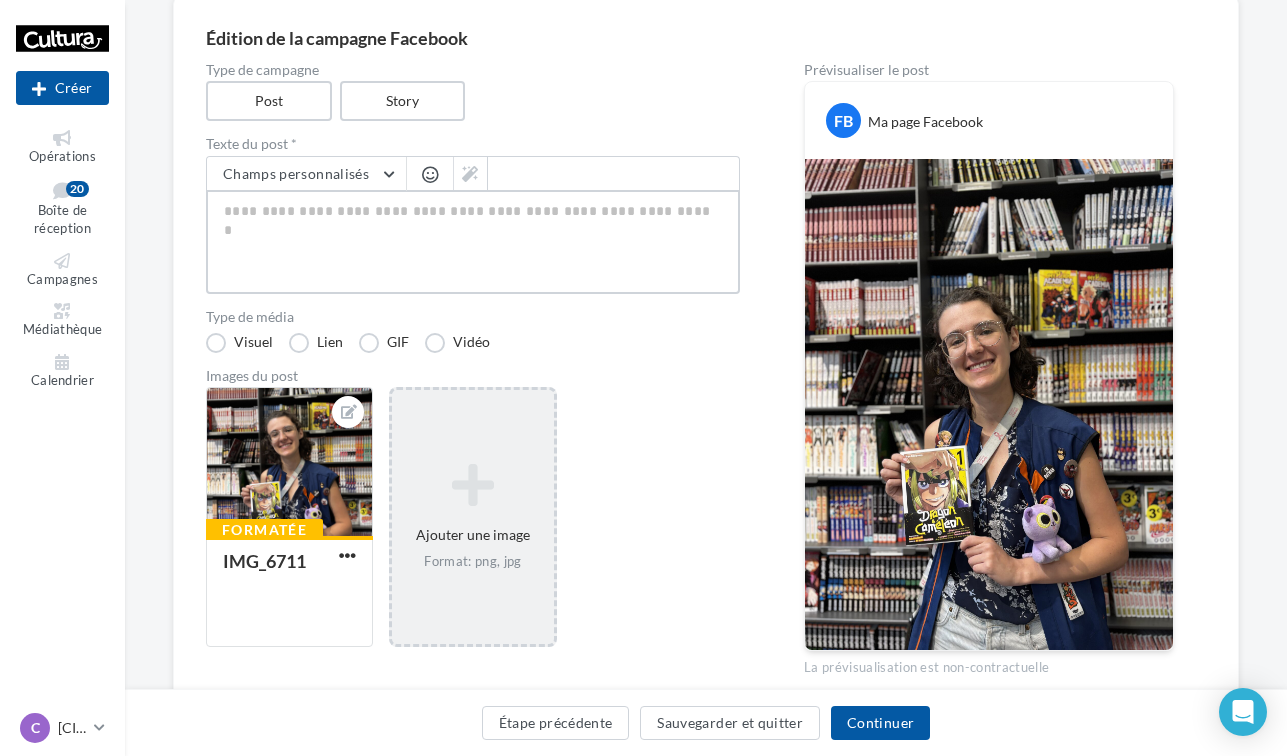 click at bounding box center (473, 242) 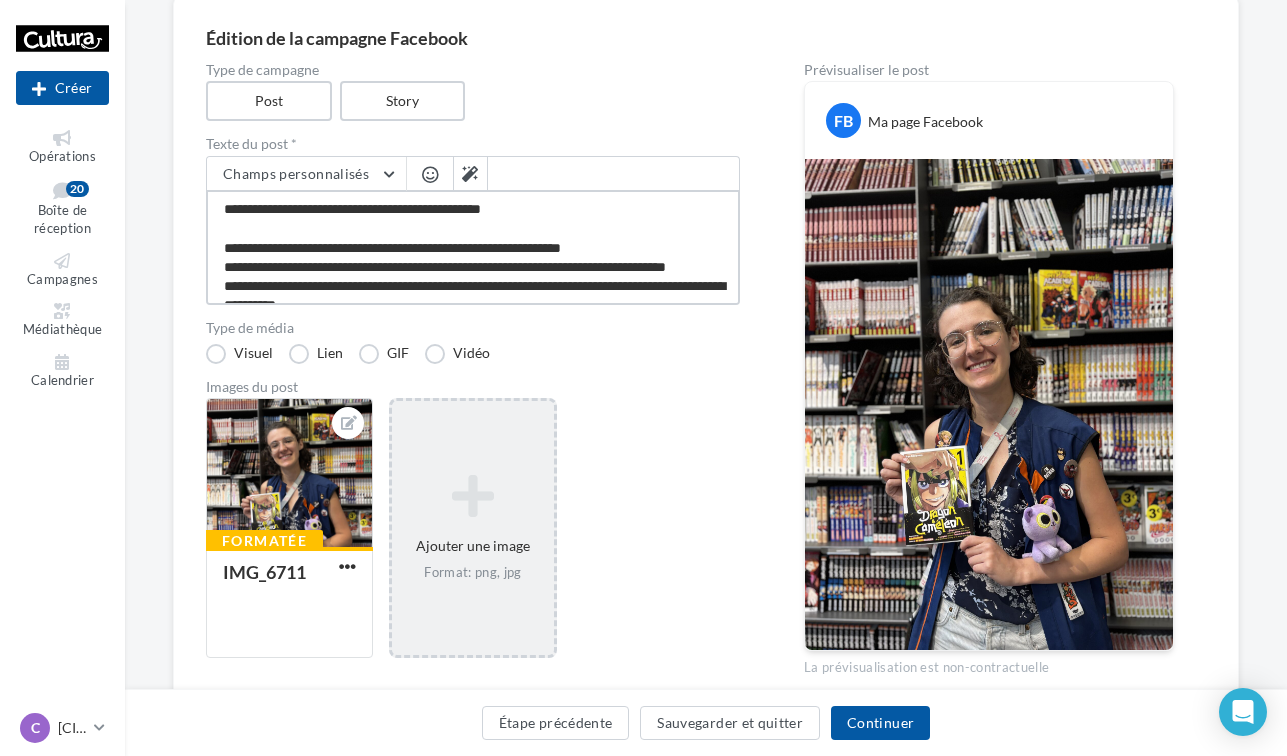 scroll, scrollTop: 114, scrollLeft: 0, axis: vertical 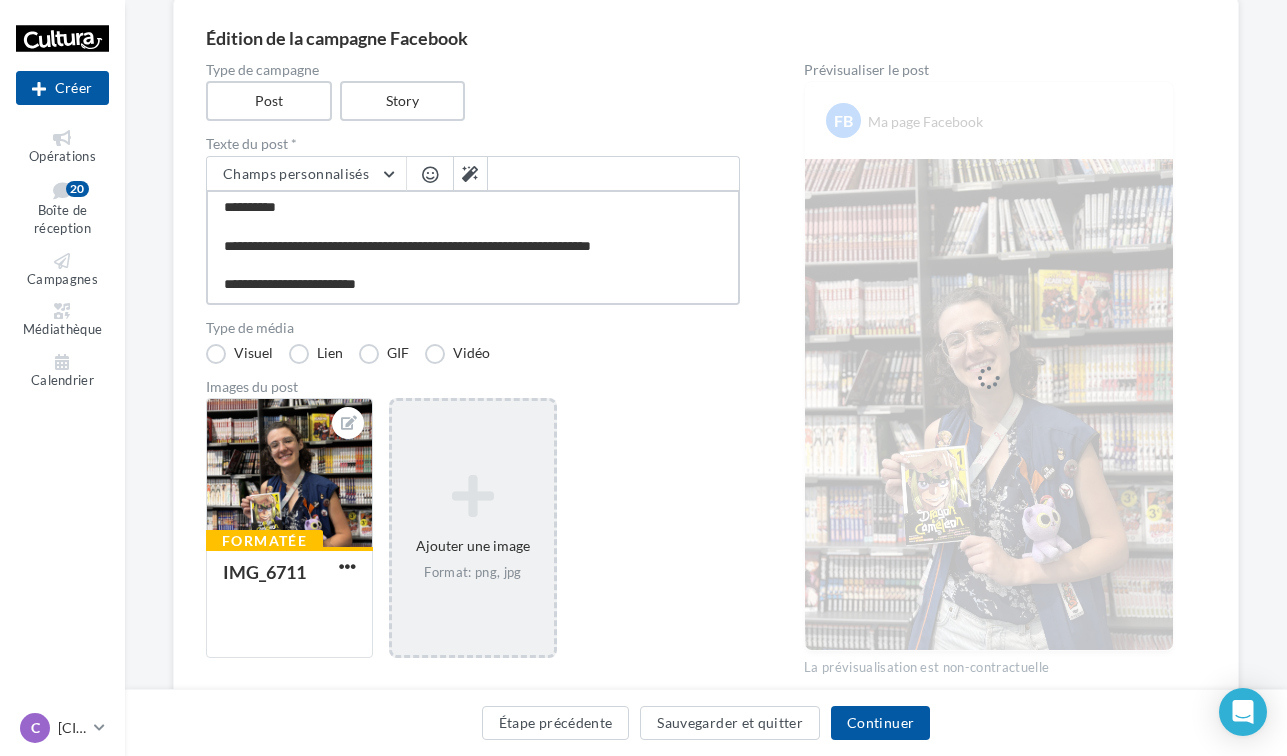 click on "**********" at bounding box center (473, 247) 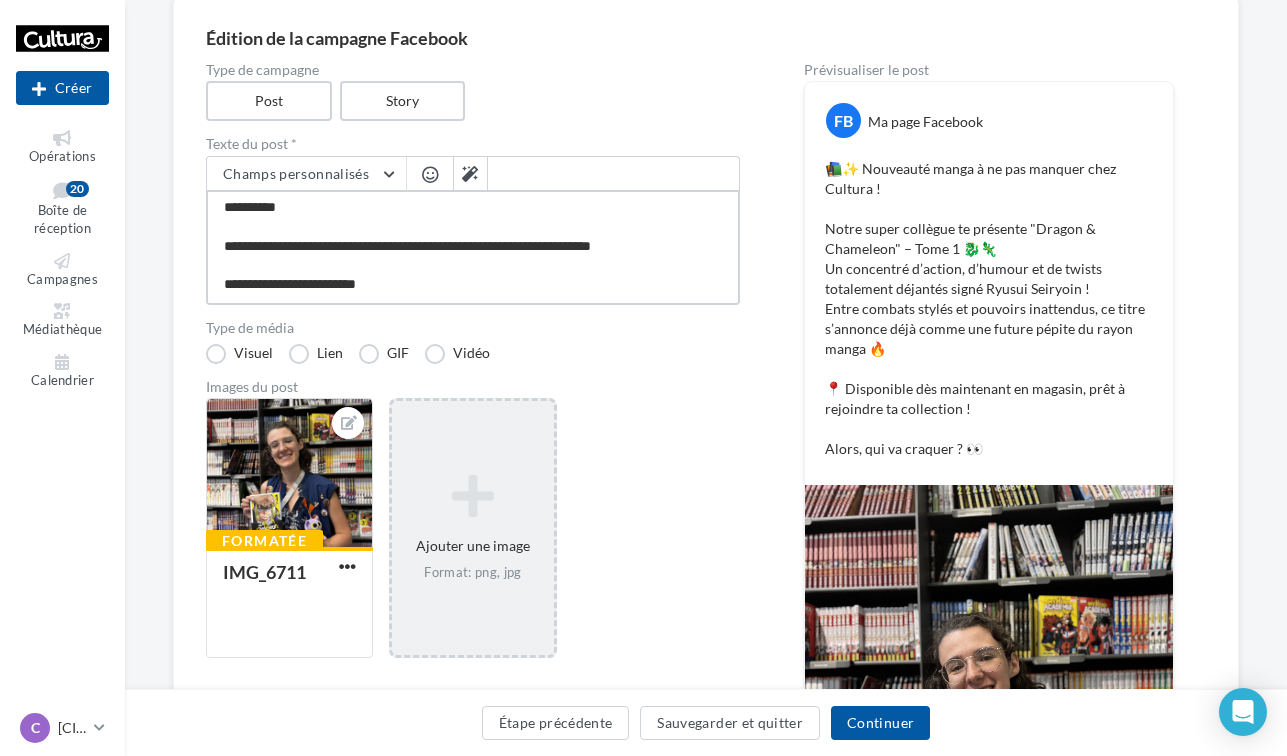 drag, startPoint x: 223, startPoint y: 247, endPoint x: 696, endPoint y: 264, distance: 473.3054 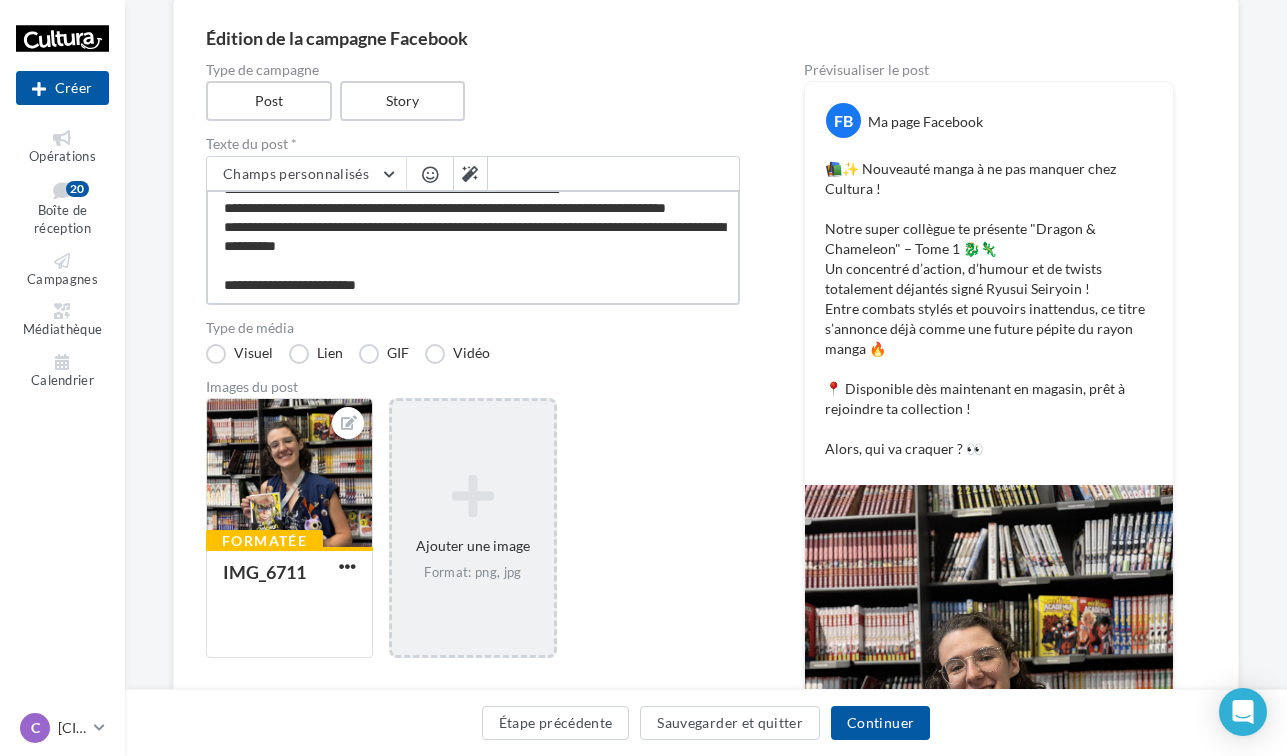 scroll, scrollTop: 76, scrollLeft: 0, axis: vertical 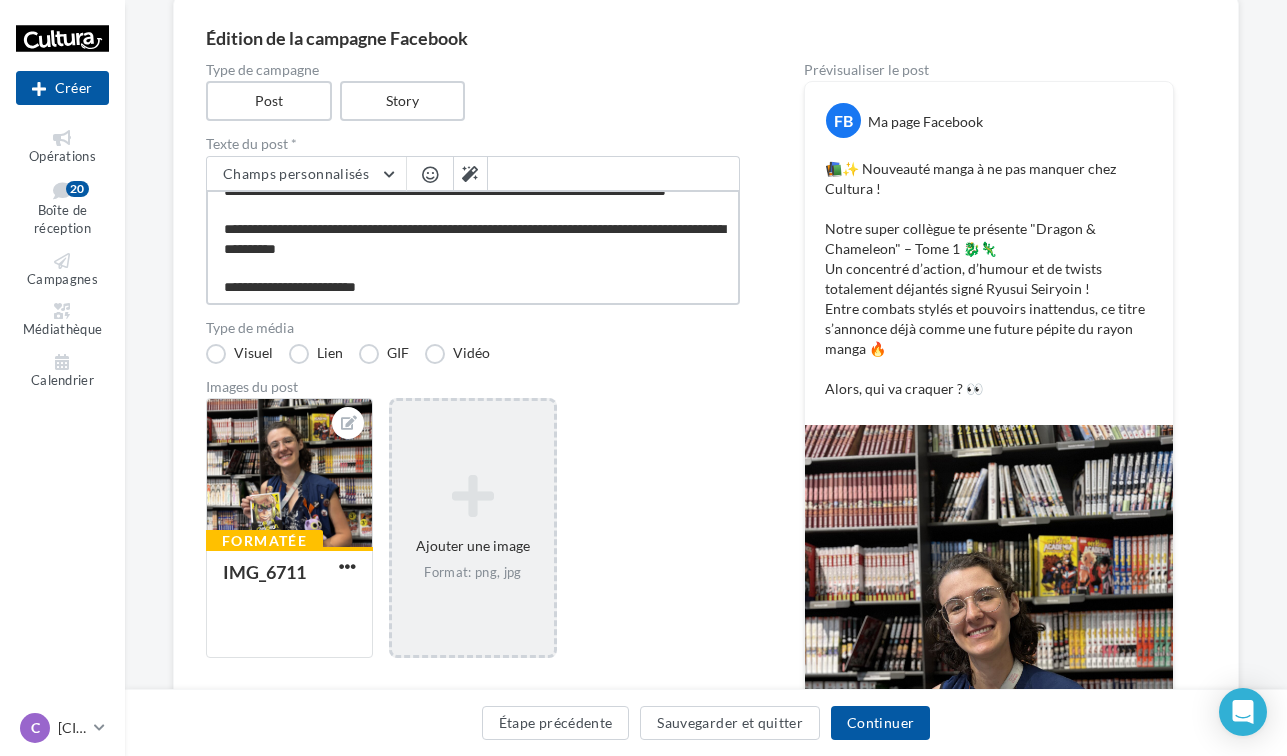 click on "**********" at bounding box center [473, 247] 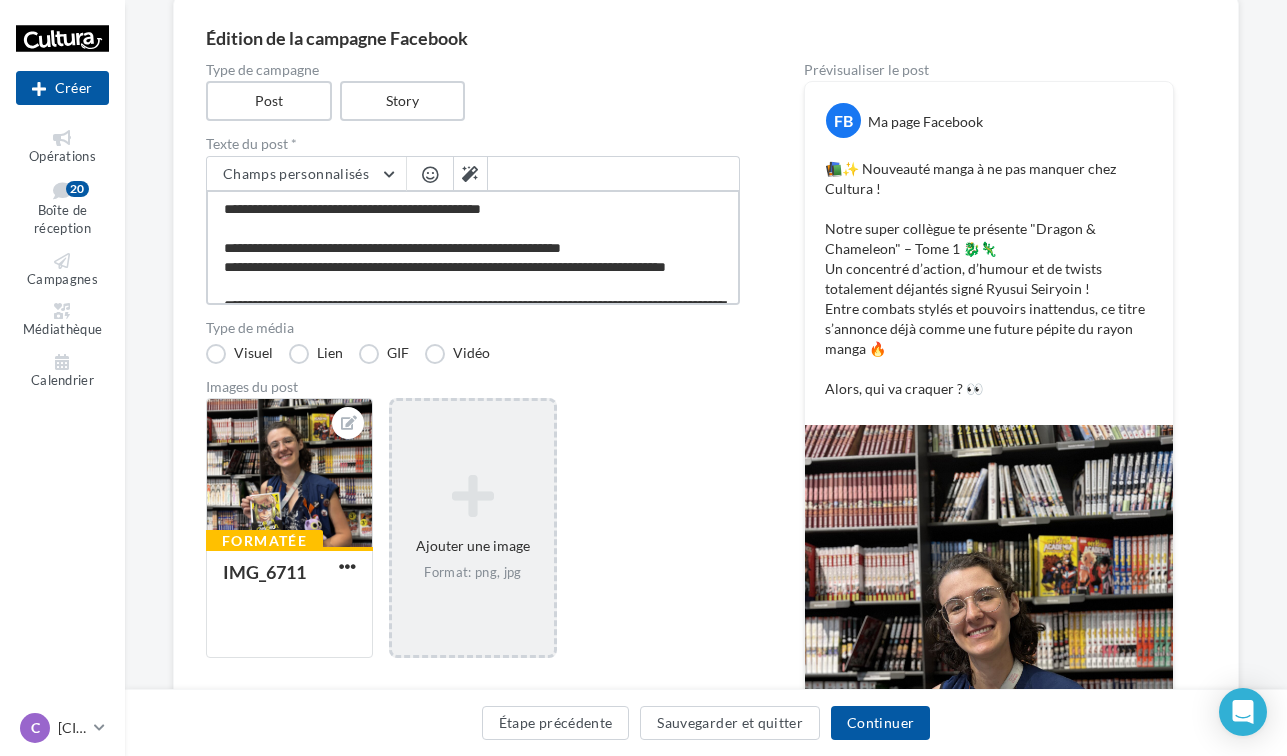 scroll, scrollTop: 0, scrollLeft: 0, axis: both 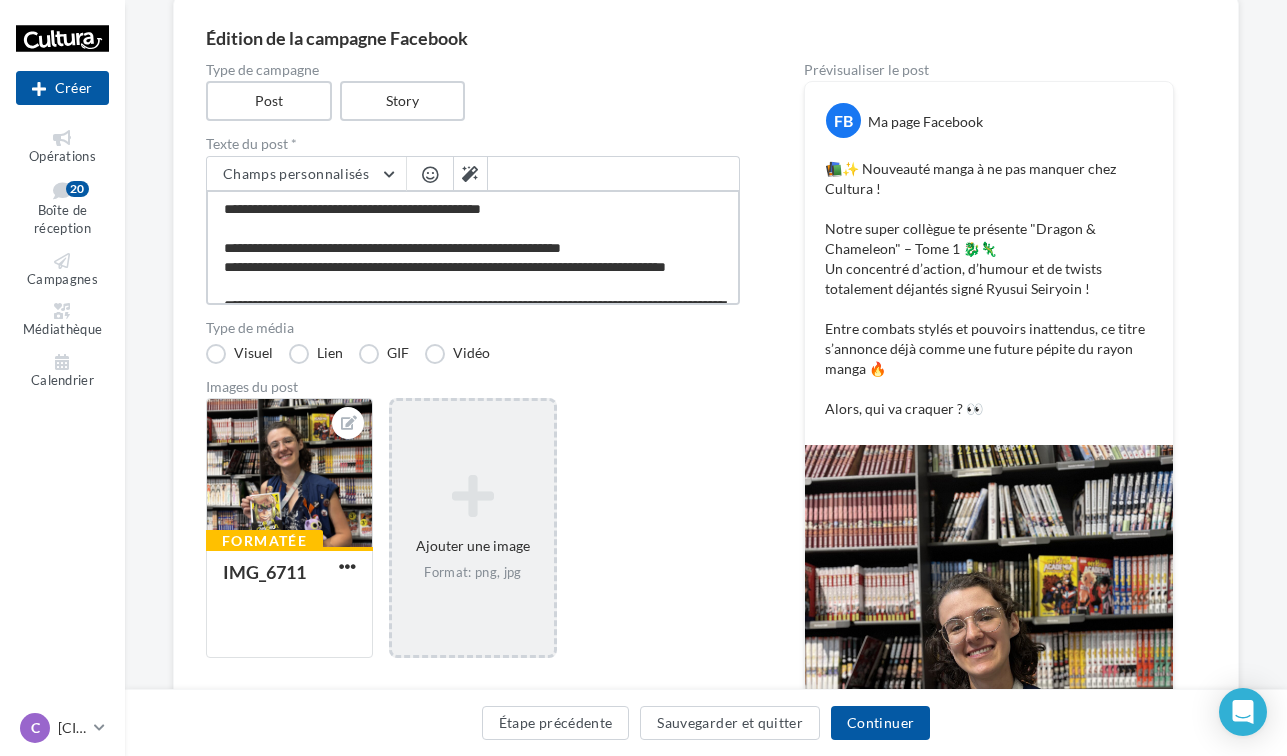 click on "**********" at bounding box center [473, 247] 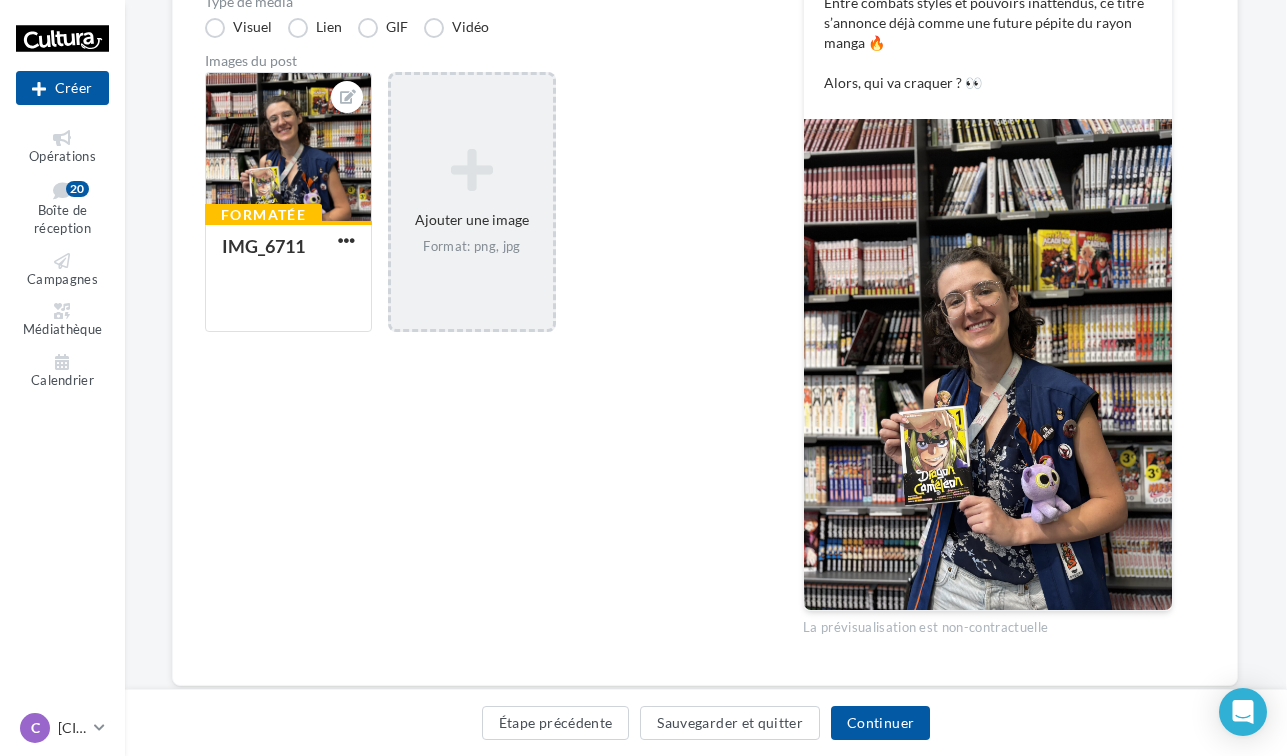 scroll, scrollTop: 499, scrollLeft: 2, axis: both 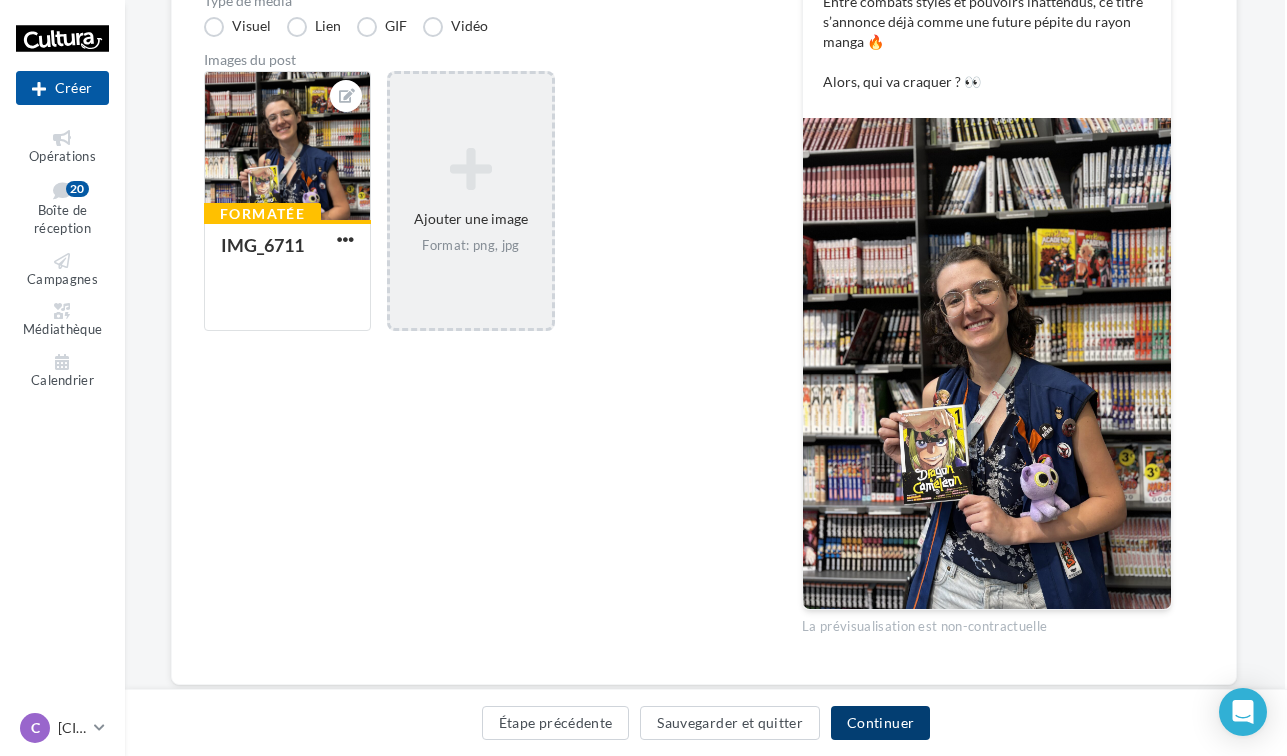 type on "**********" 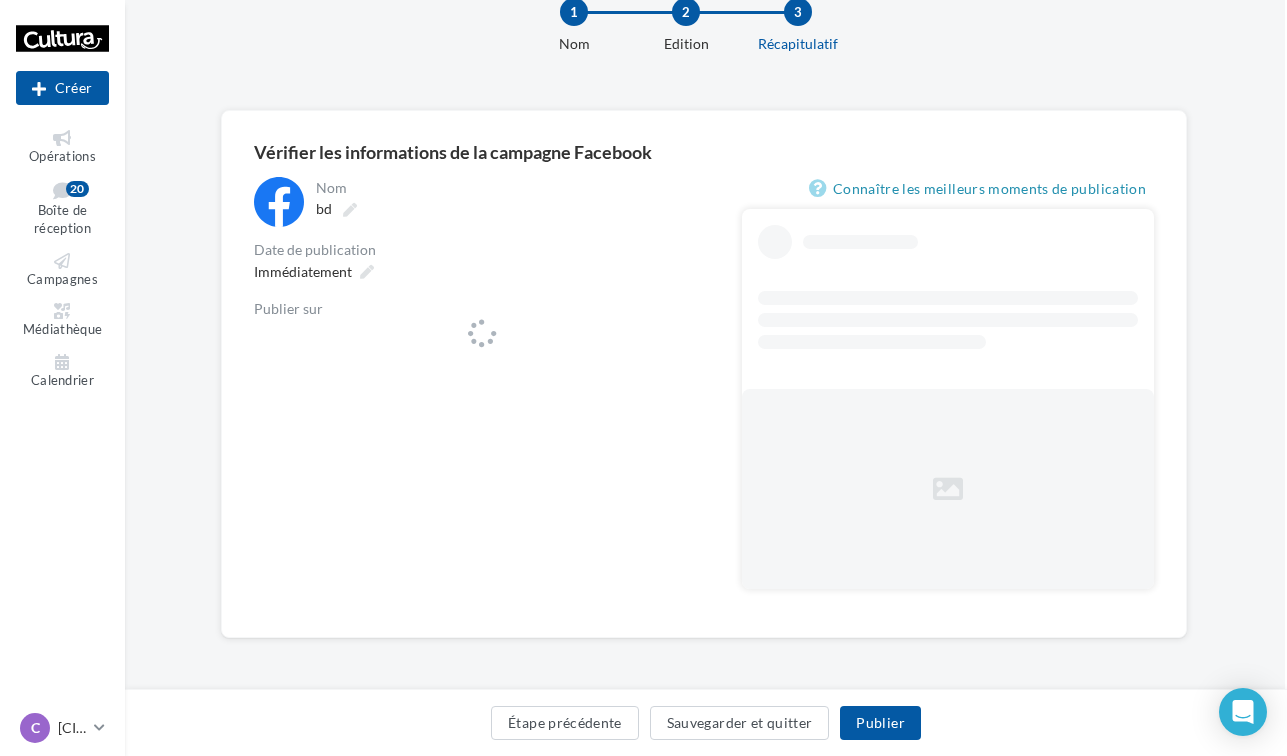 scroll, scrollTop: 58, scrollLeft: 2, axis: both 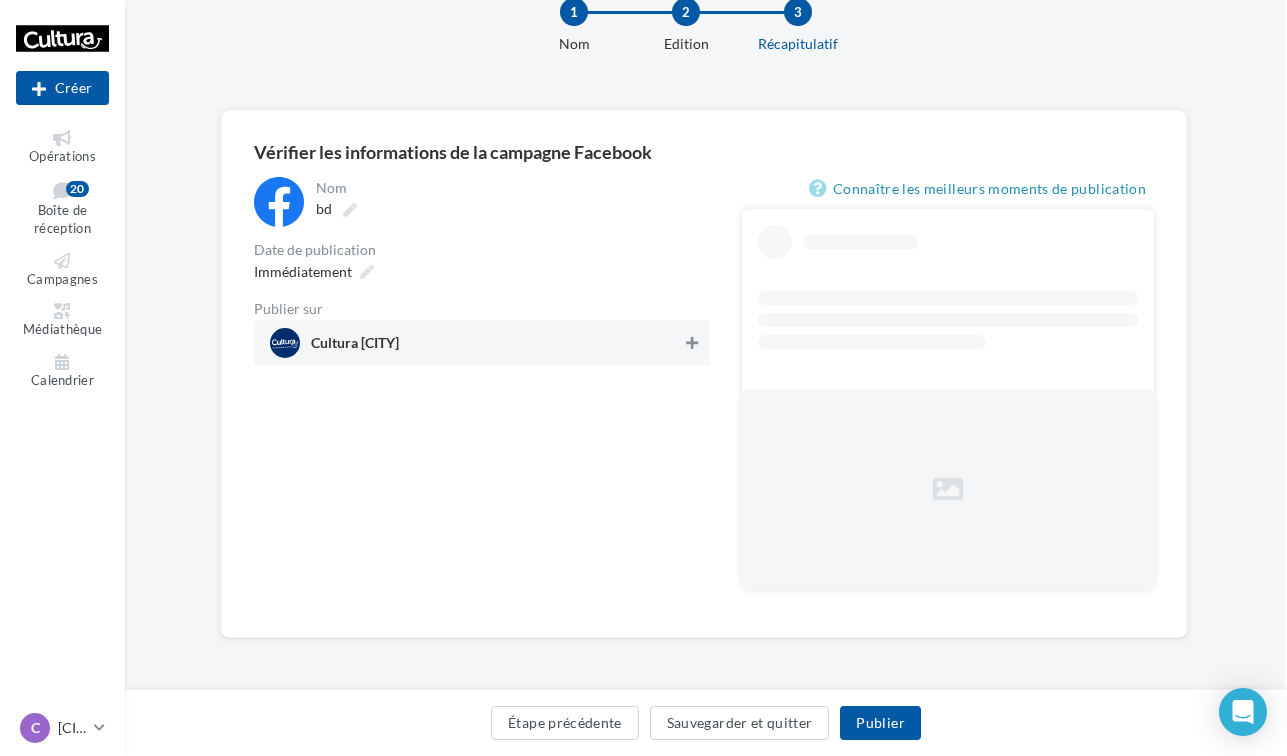 click at bounding box center [692, 343] 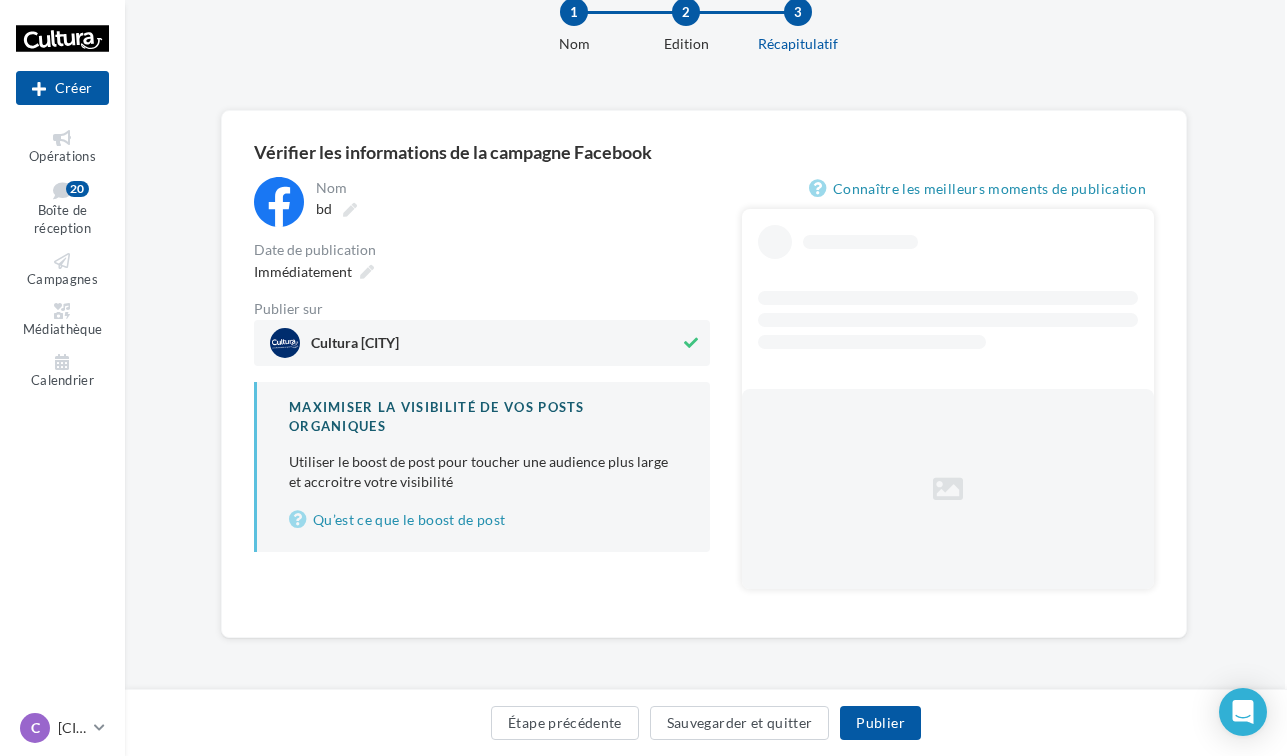 scroll, scrollTop: 3, scrollLeft: 2, axis: both 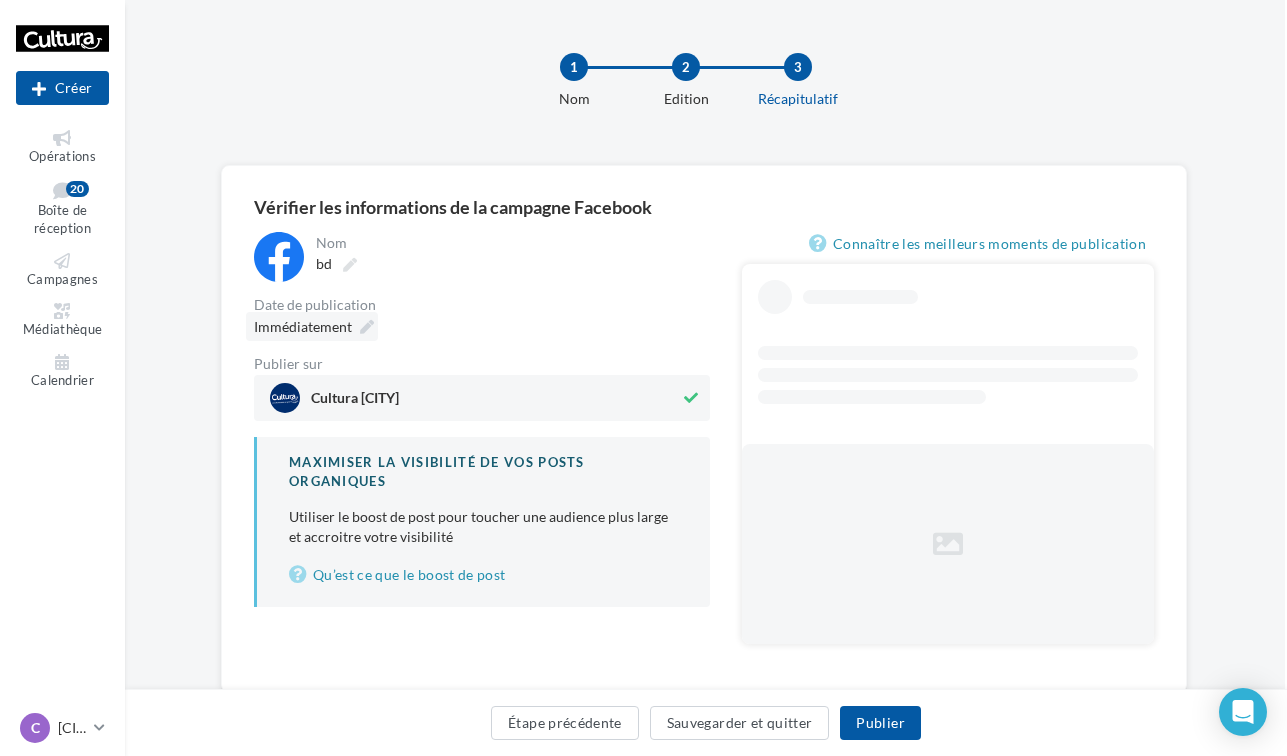 click on "Immédiatement" at bounding box center [303, 326] 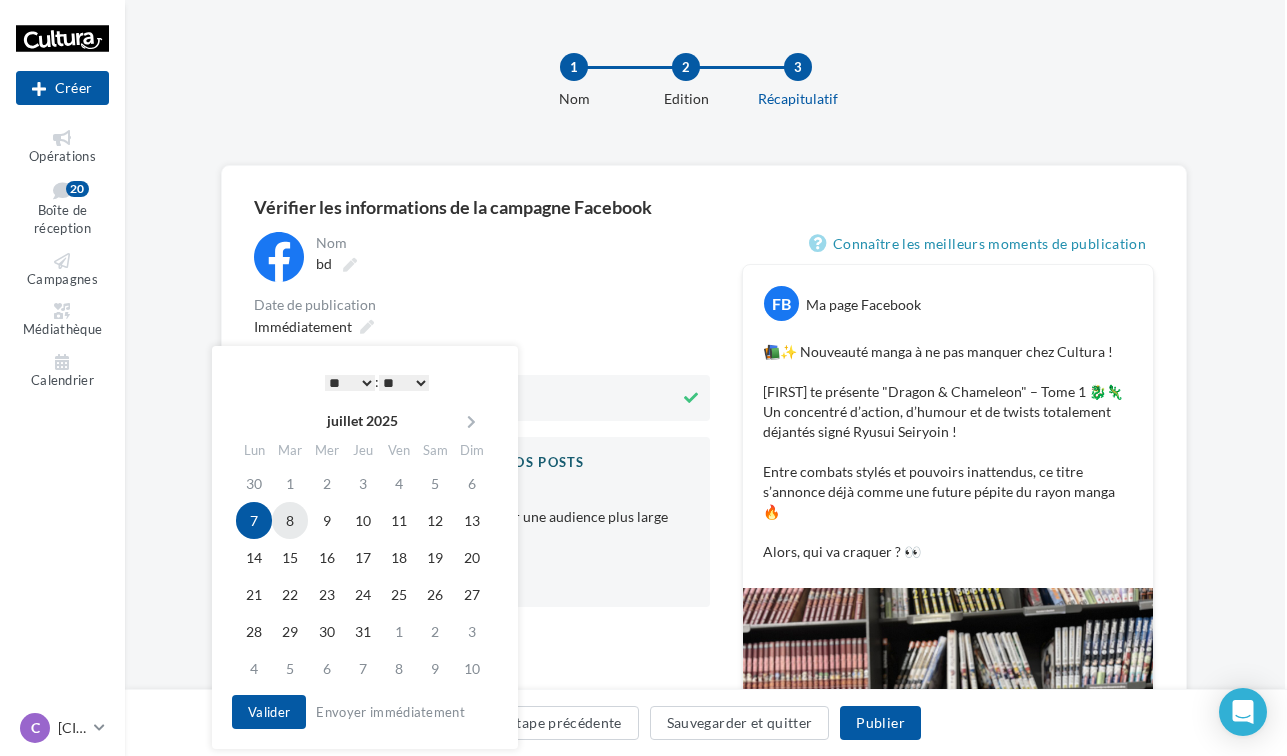 click on "8" at bounding box center [290, 520] 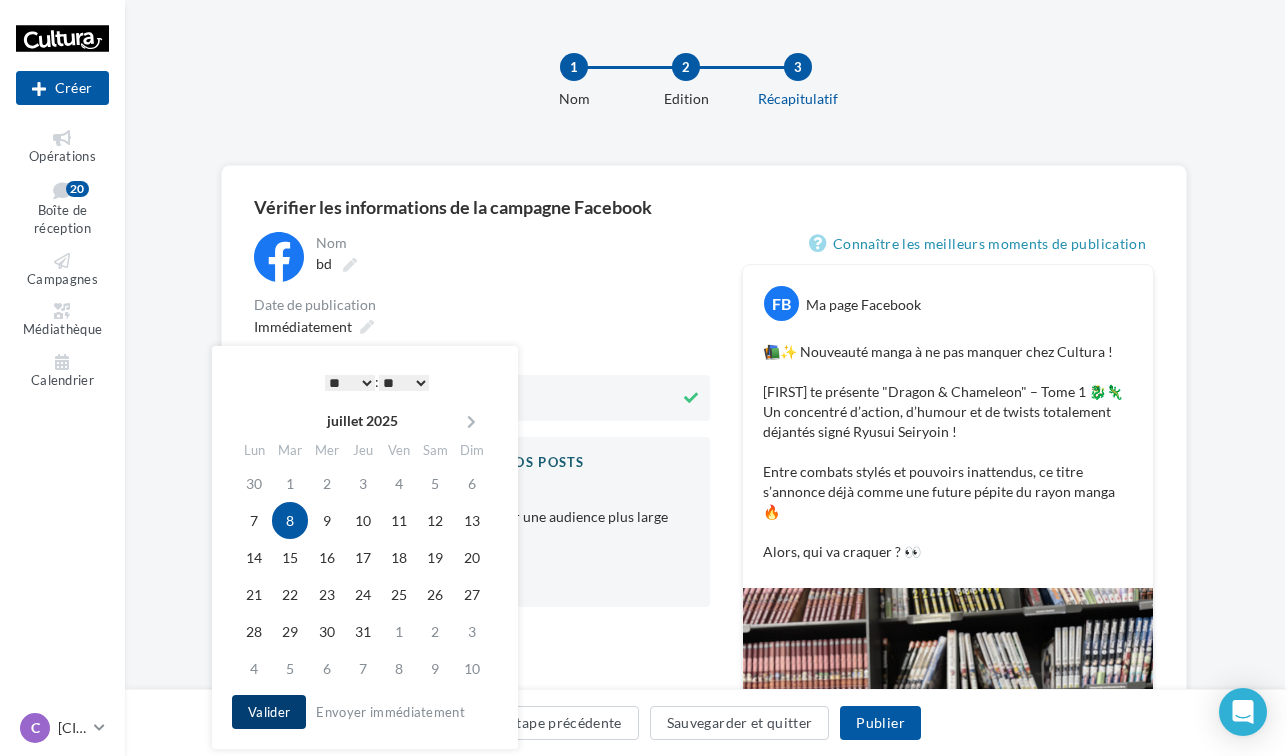 click on "Valider" at bounding box center (269, 712) 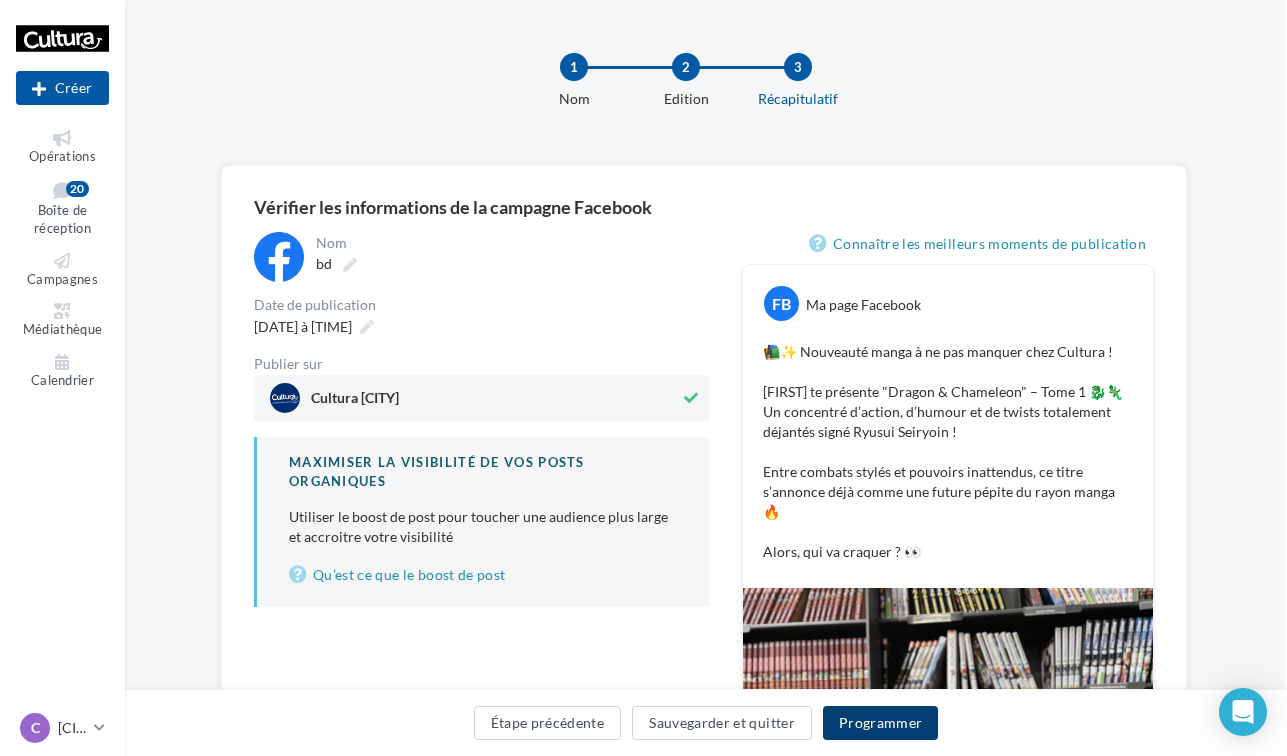 click on "Programmer" at bounding box center [881, 723] 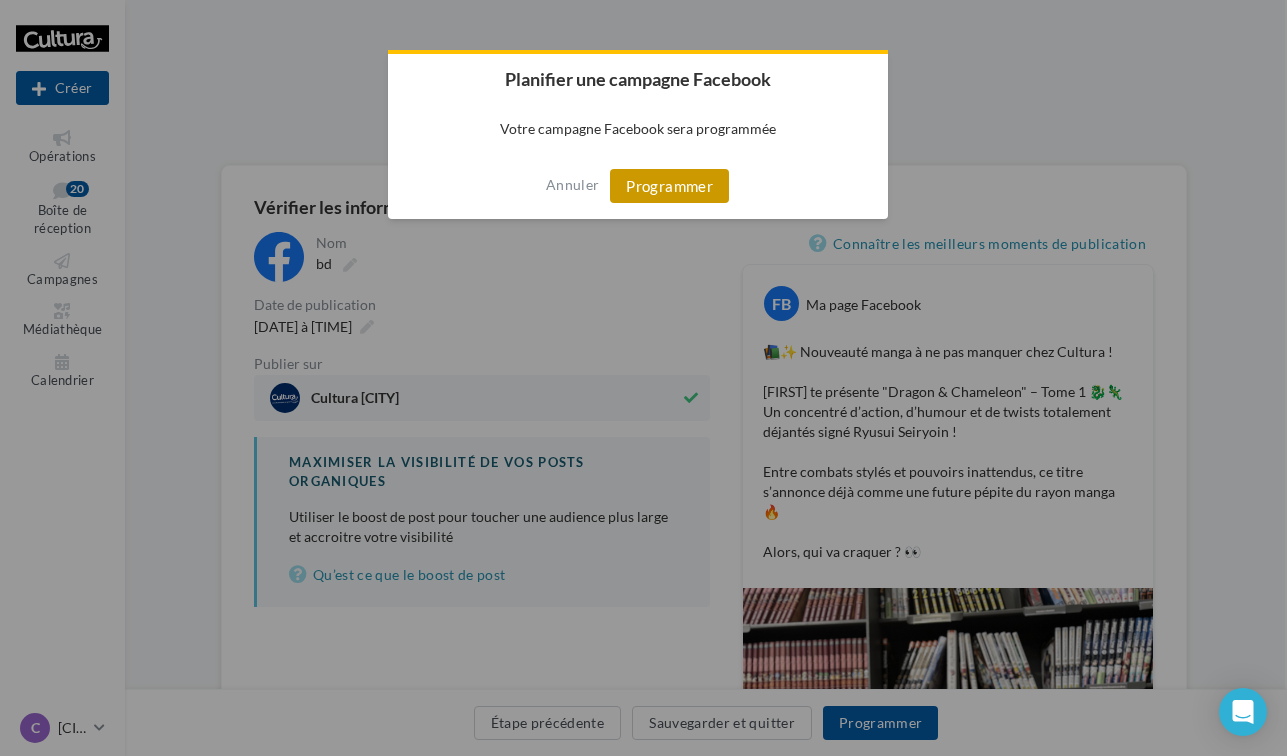 click on "Programmer" at bounding box center (669, 186) 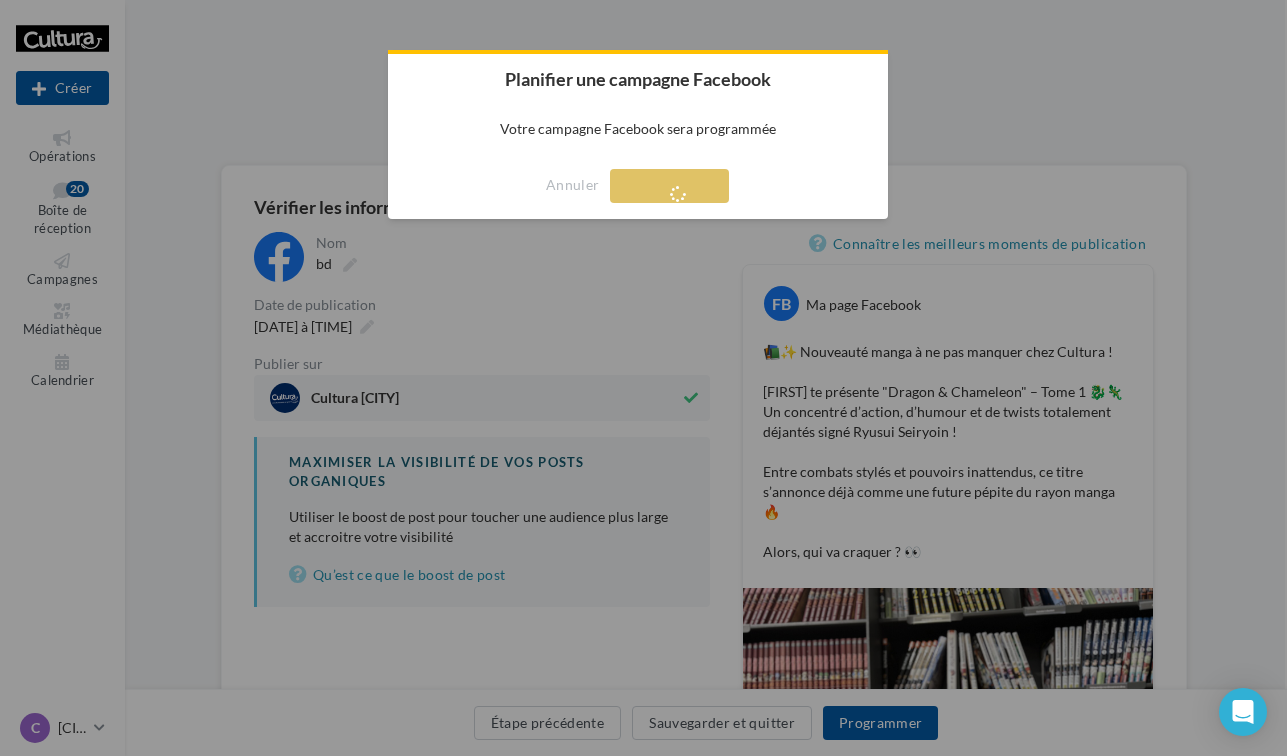 scroll, scrollTop: 3, scrollLeft: 0, axis: vertical 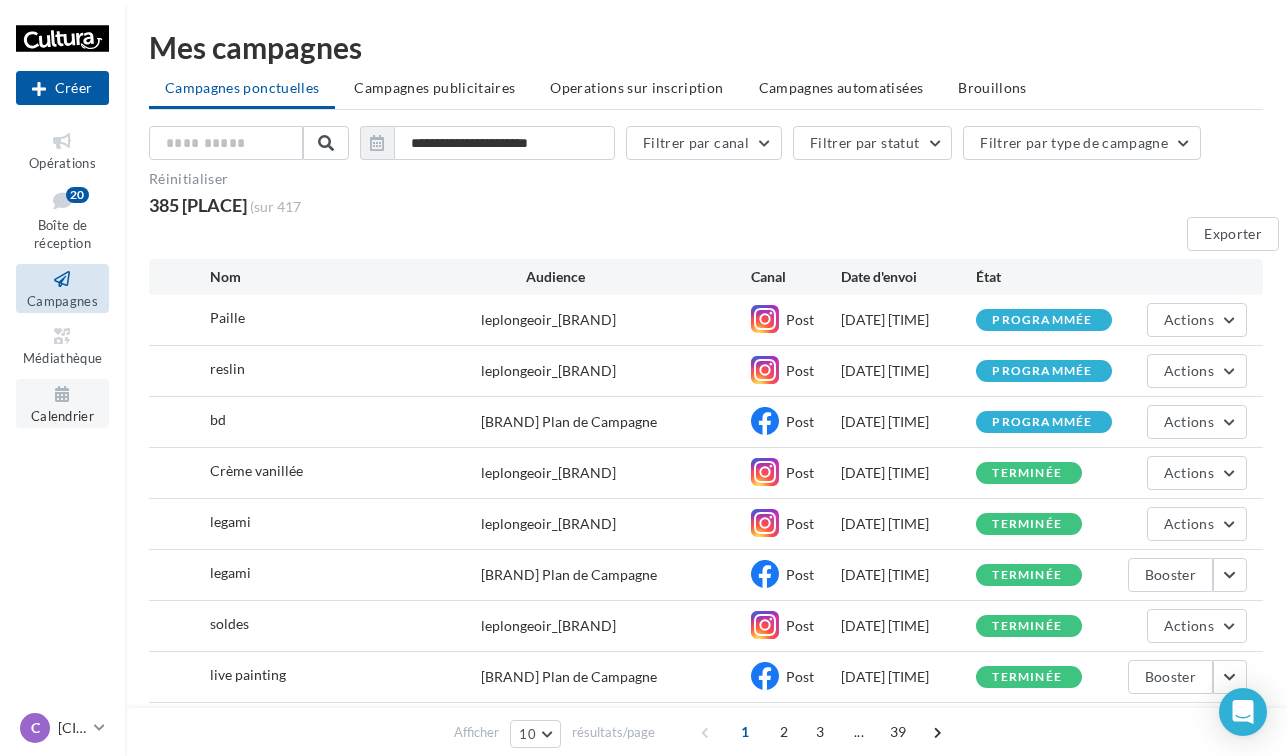 click on "Calendrier" at bounding box center (62, 416) 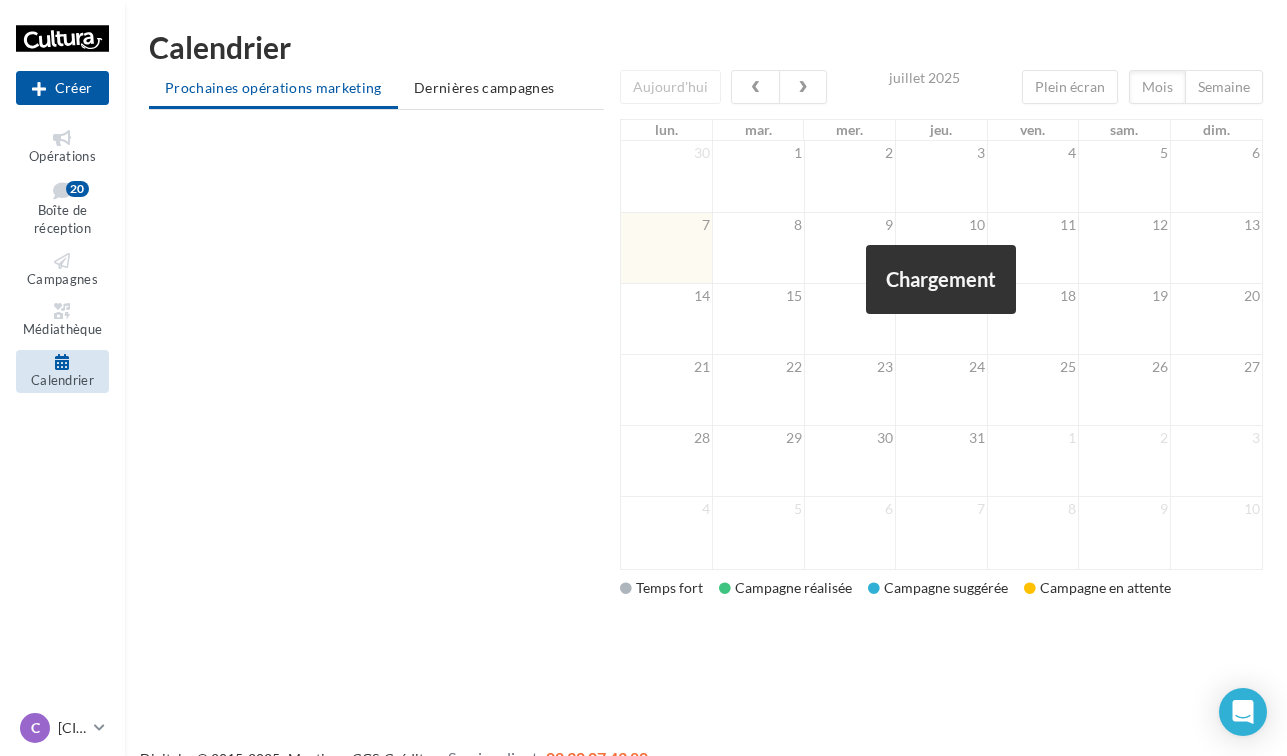 scroll, scrollTop: 0, scrollLeft: 0, axis: both 